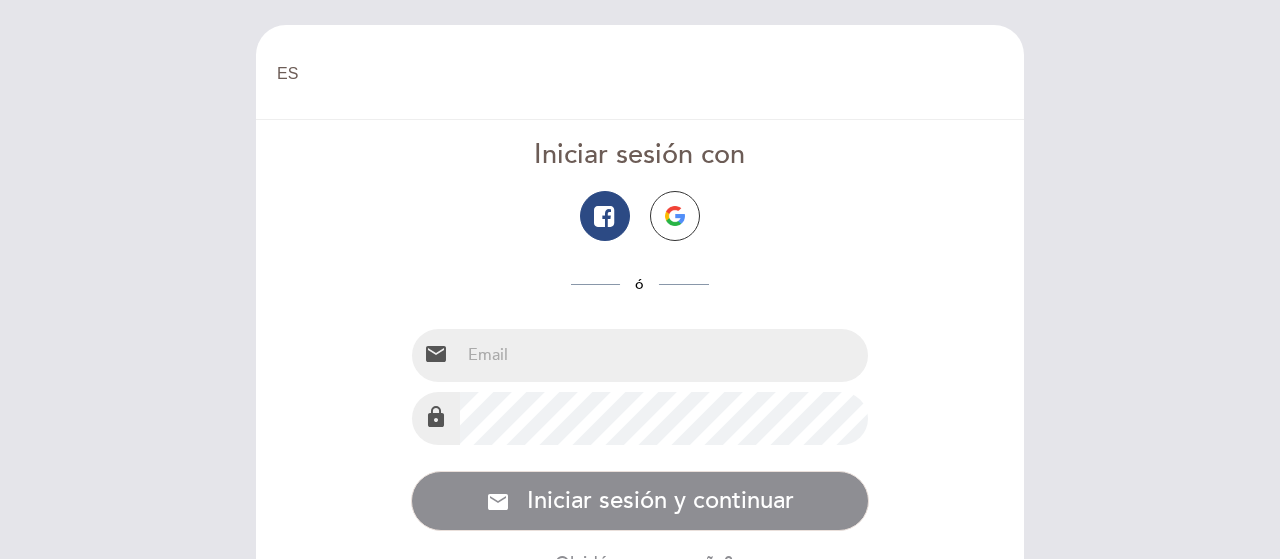 select on "es" 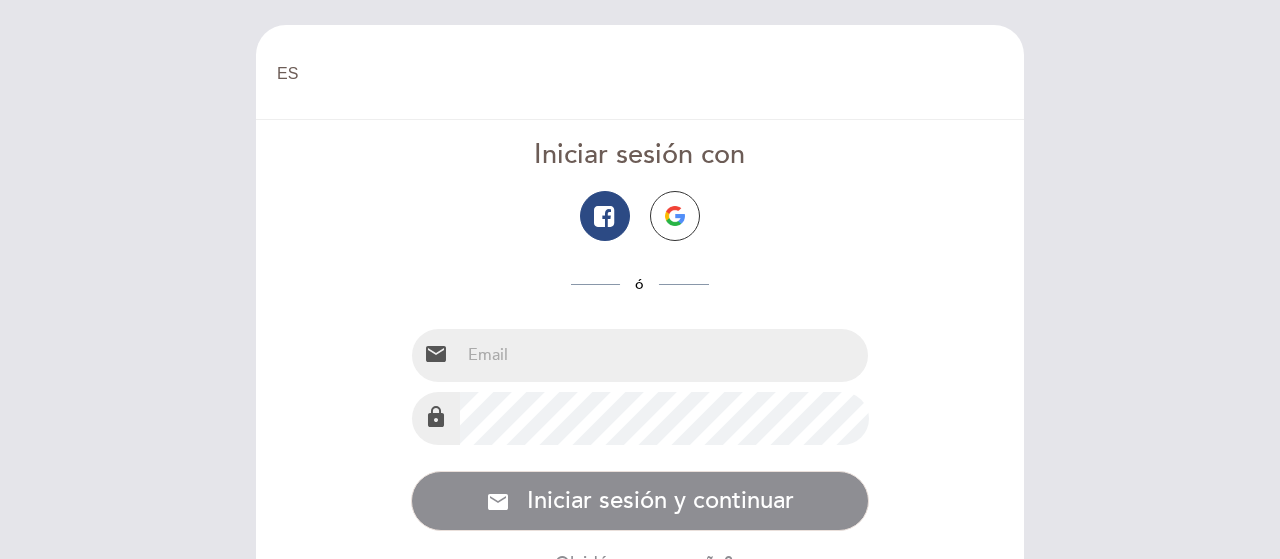 scroll, scrollTop: 0, scrollLeft: 0, axis: both 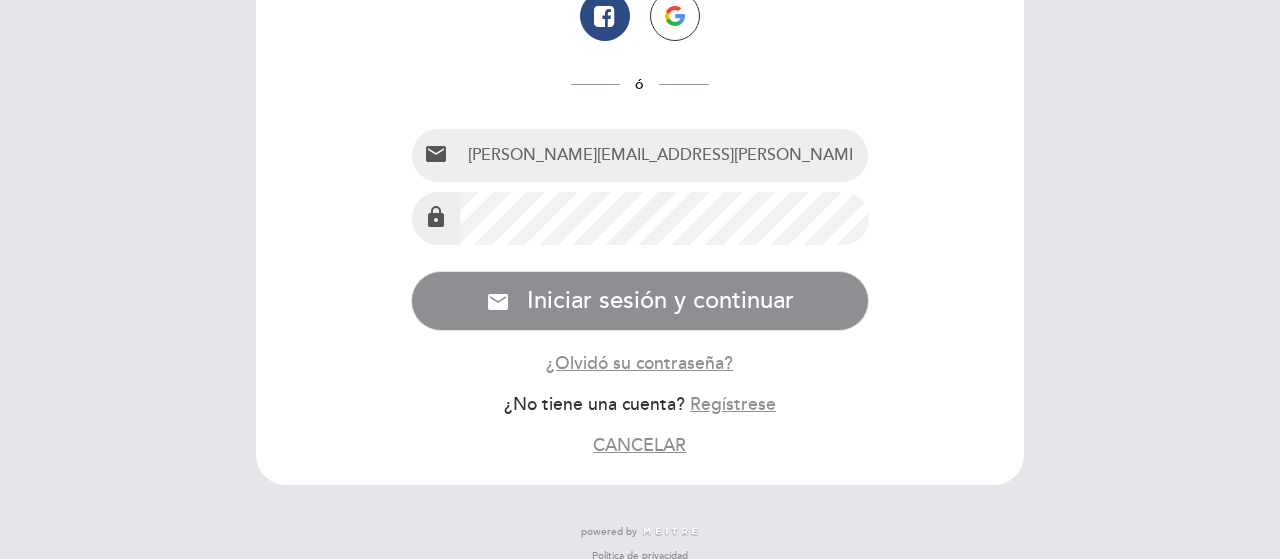 click on "[PERSON_NAME][EMAIL_ADDRESS][PERSON_NAME][DOMAIN_NAME]" at bounding box center [664, 155] 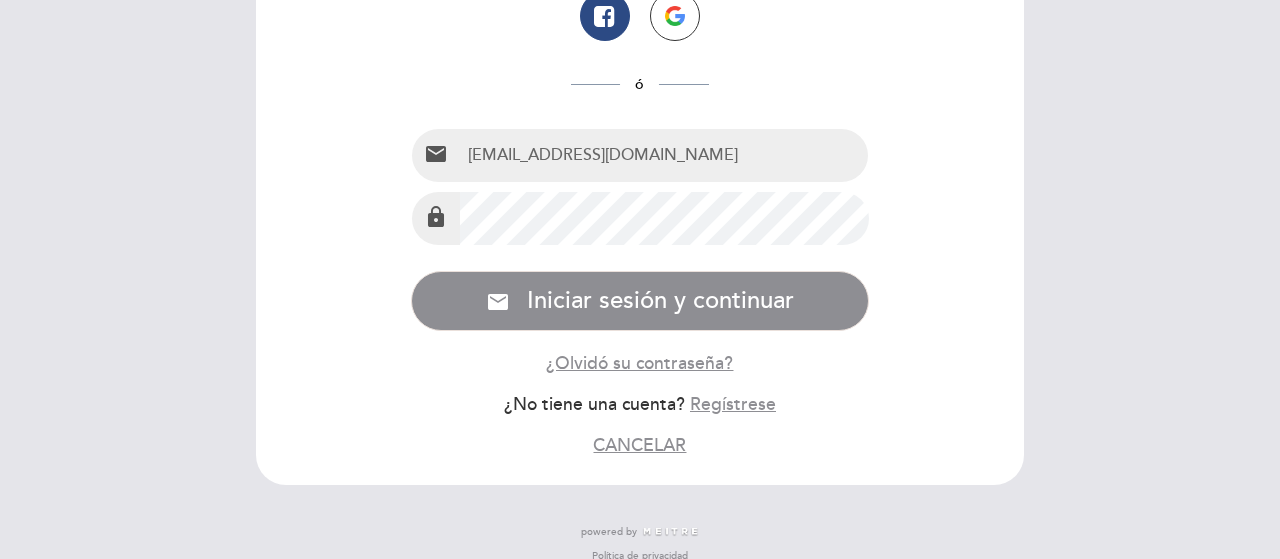 type on "cami.oviedo1@gmail.com" 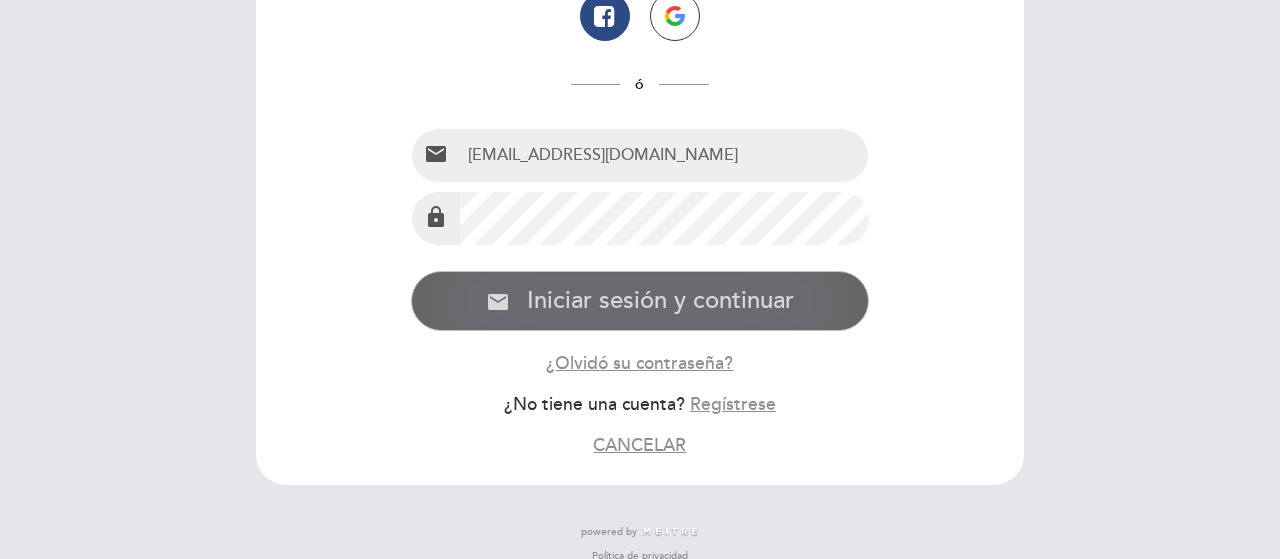 click on "email
Iniciar sesión y continuar" at bounding box center (640, 301) 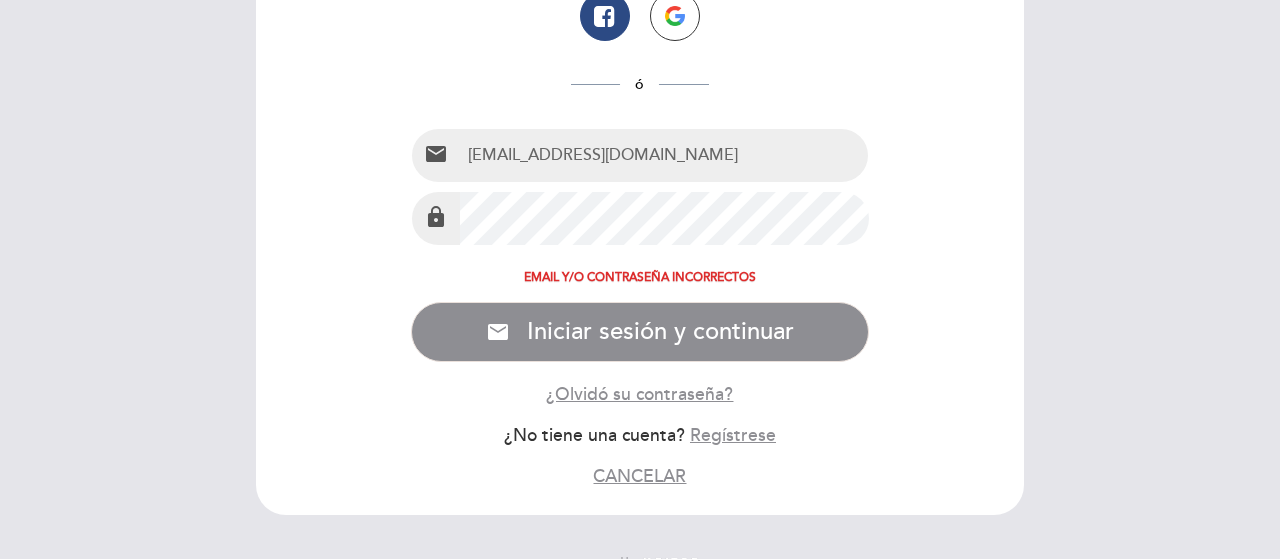 click on "email
Iniciar sesión y continuar" at bounding box center (640, 332) 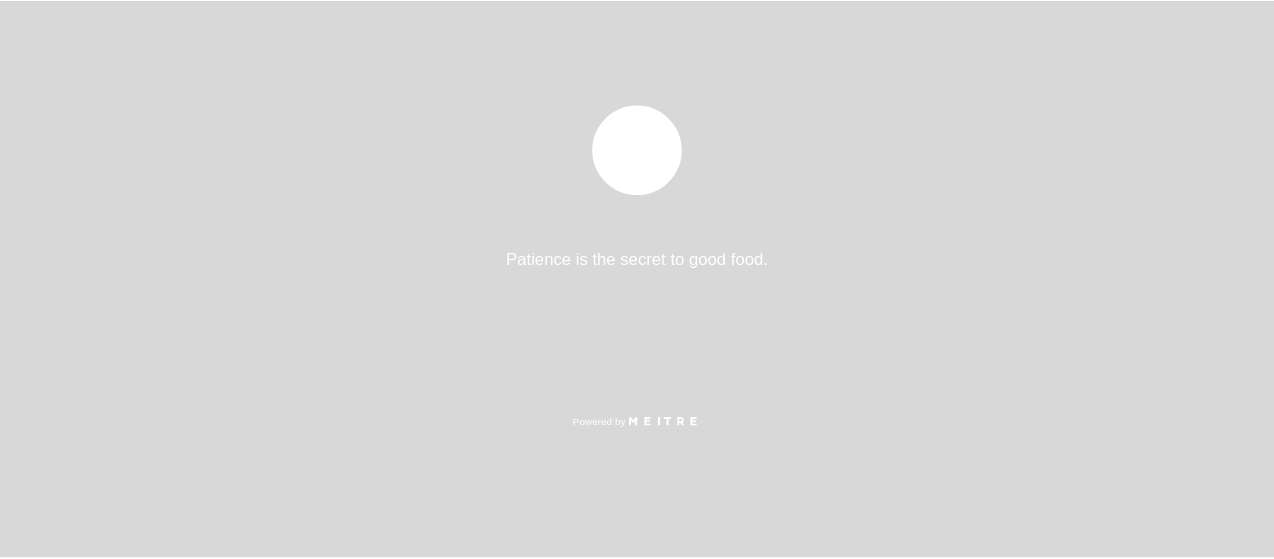 scroll, scrollTop: 0, scrollLeft: 0, axis: both 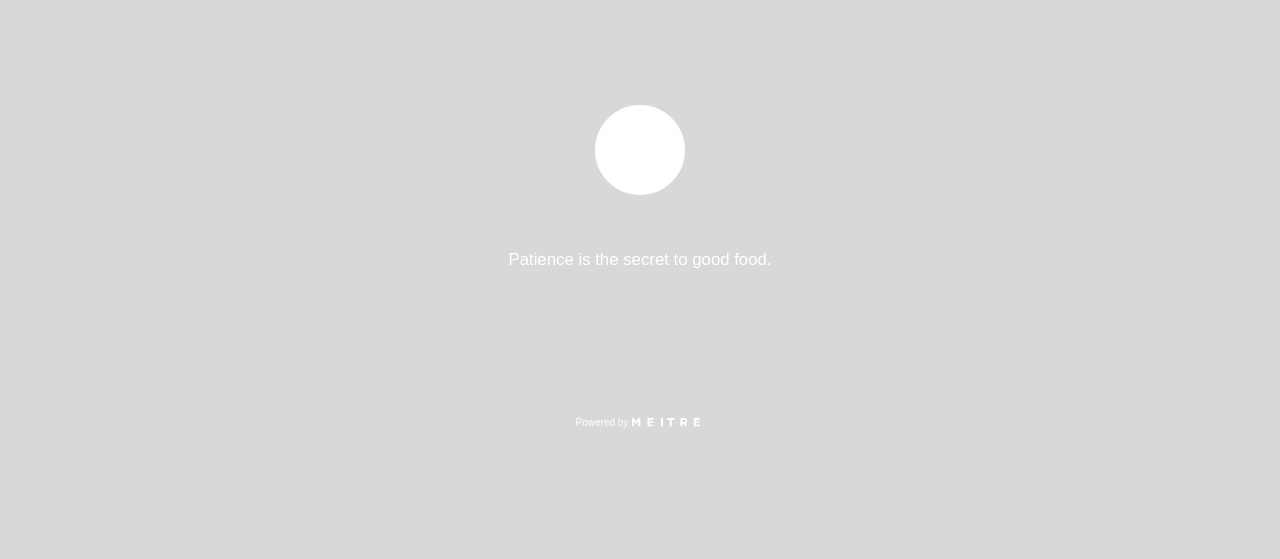 select on "es" 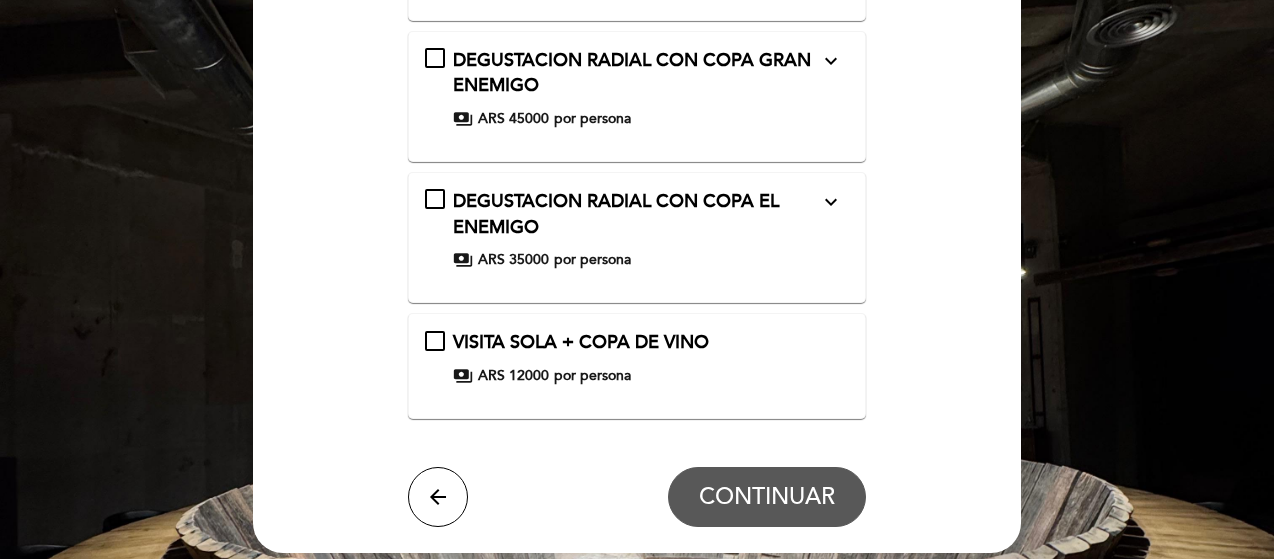 scroll, scrollTop: 500, scrollLeft: 0, axis: vertical 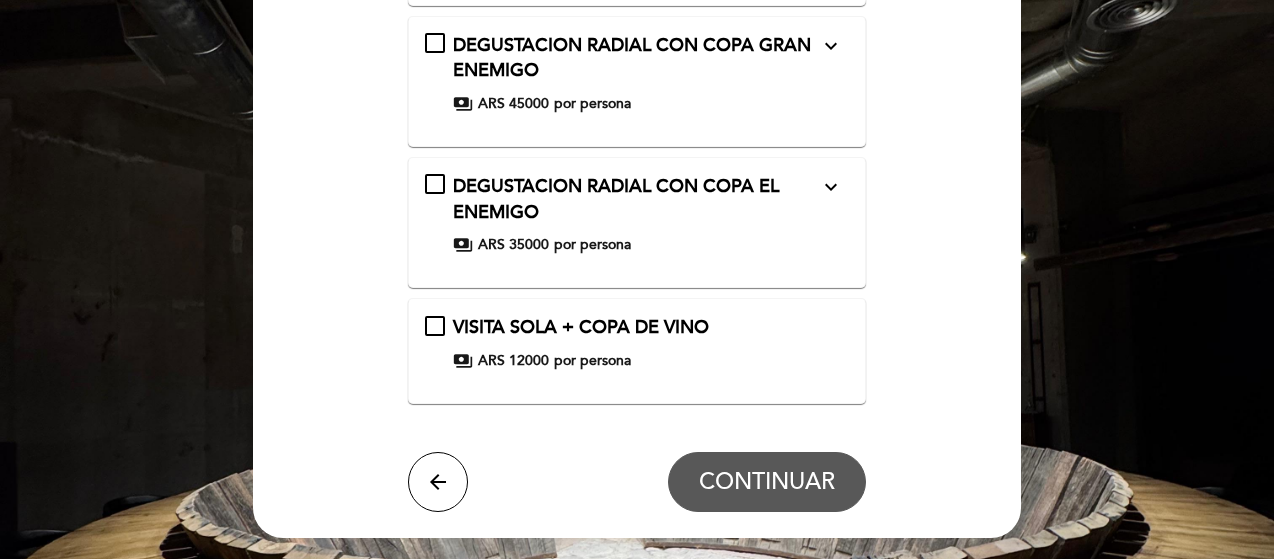 click on "VISITA SOLA + COPA DE VINO
payments
ARS 12000
por persona" at bounding box center [637, 351] 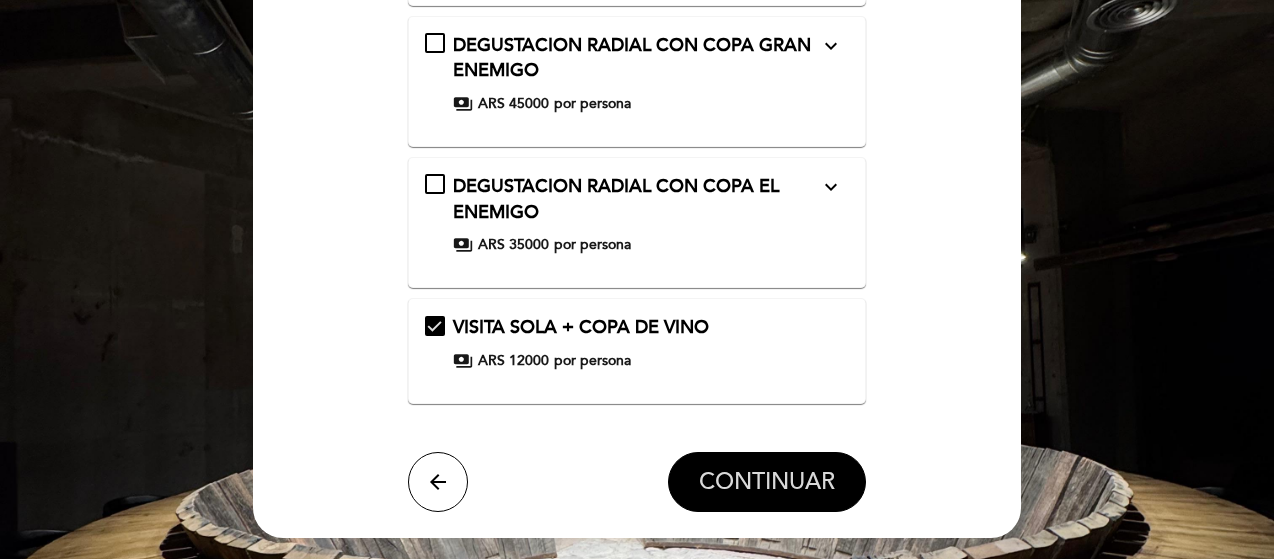 click on "CONTINUAR" at bounding box center (767, 482) 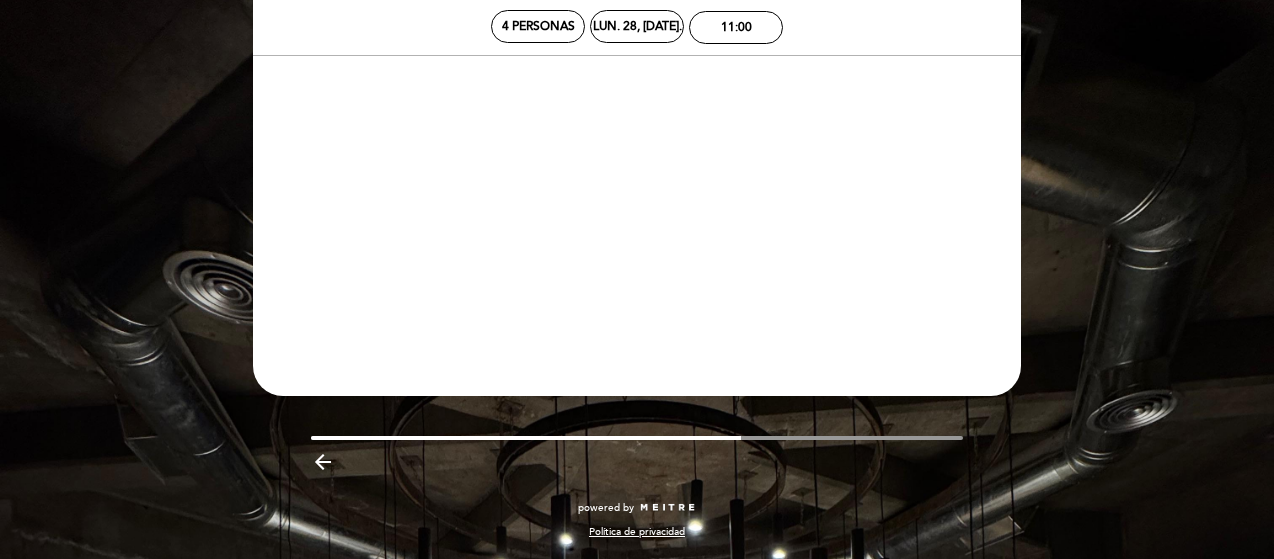 scroll, scrollTop: 99, scrollLeft: 0, axis: vertical 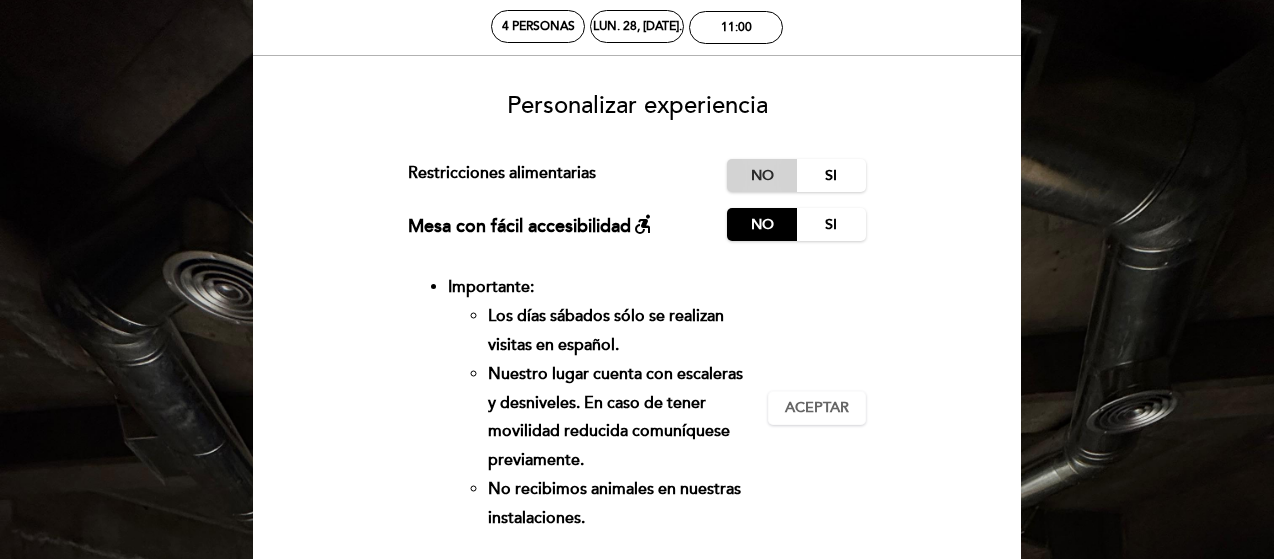 click on "No" at bounding box center [762, 175] 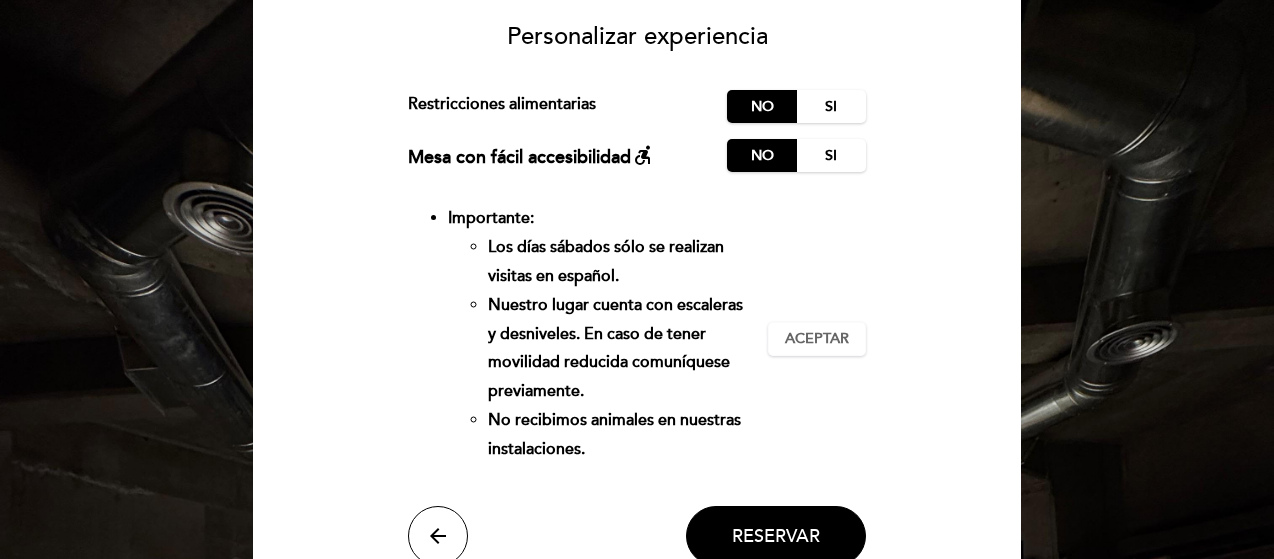 scroll, scrollTop: 199, scrollLeft: 0, axis: vertical 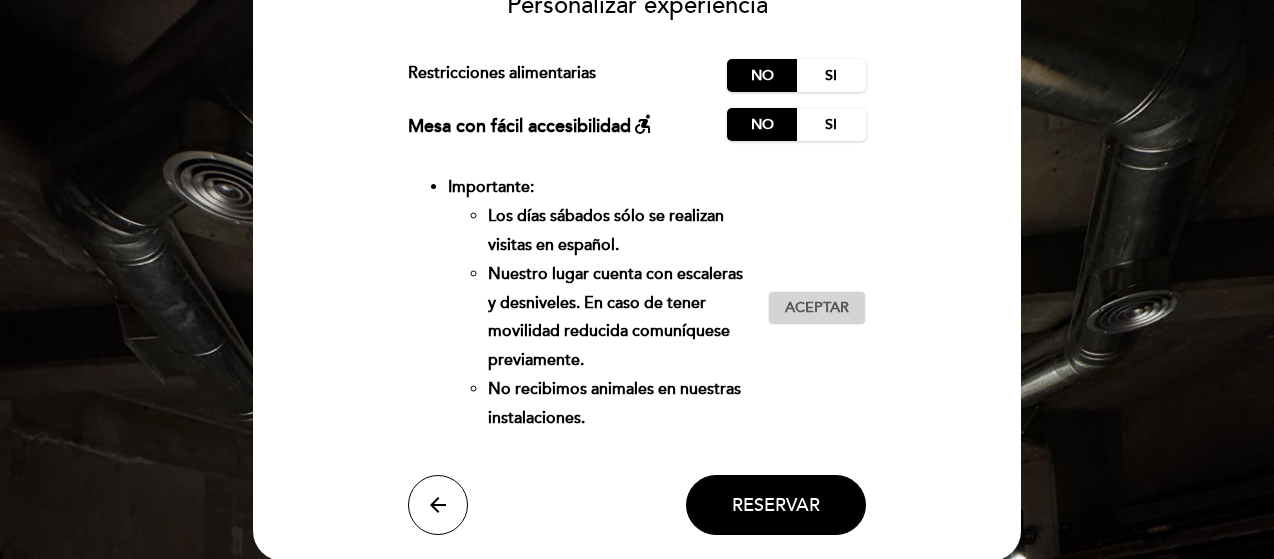 click on "Aceptar" at bounding box center (817, 308) 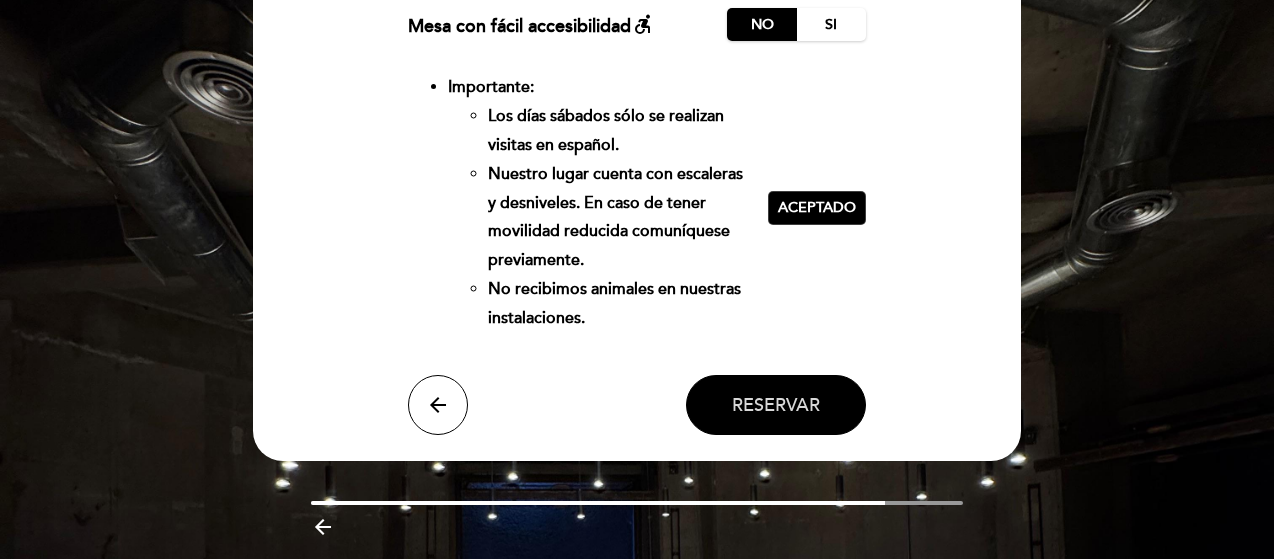 click on "Reservar" at bounding box center [776, 405] 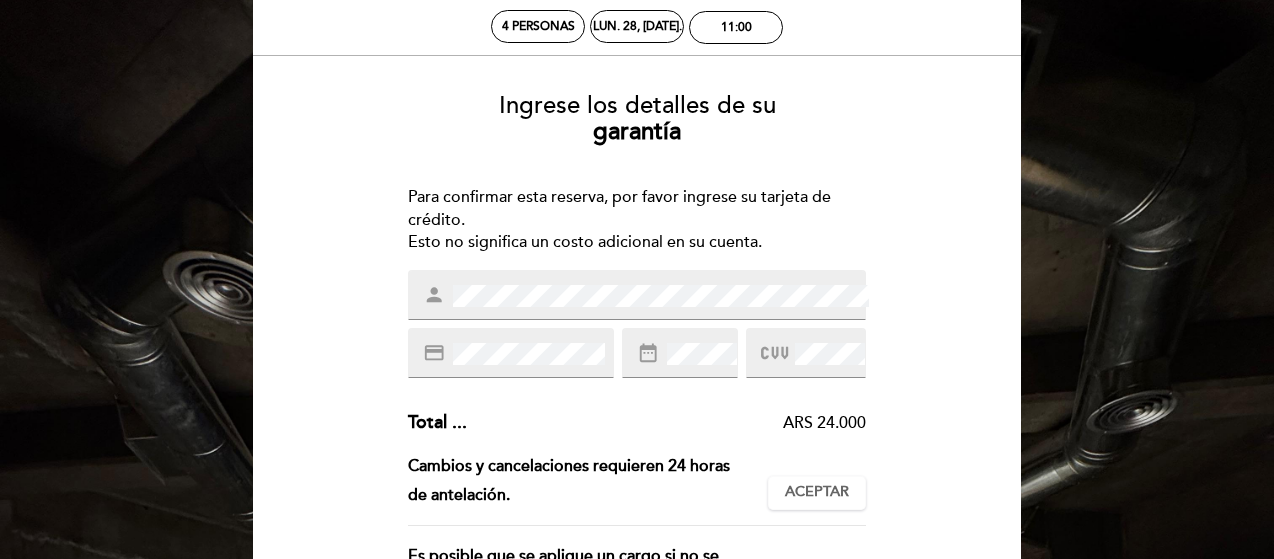 scroll, scrollTop: 0, scrollLeft: 0, axis: both 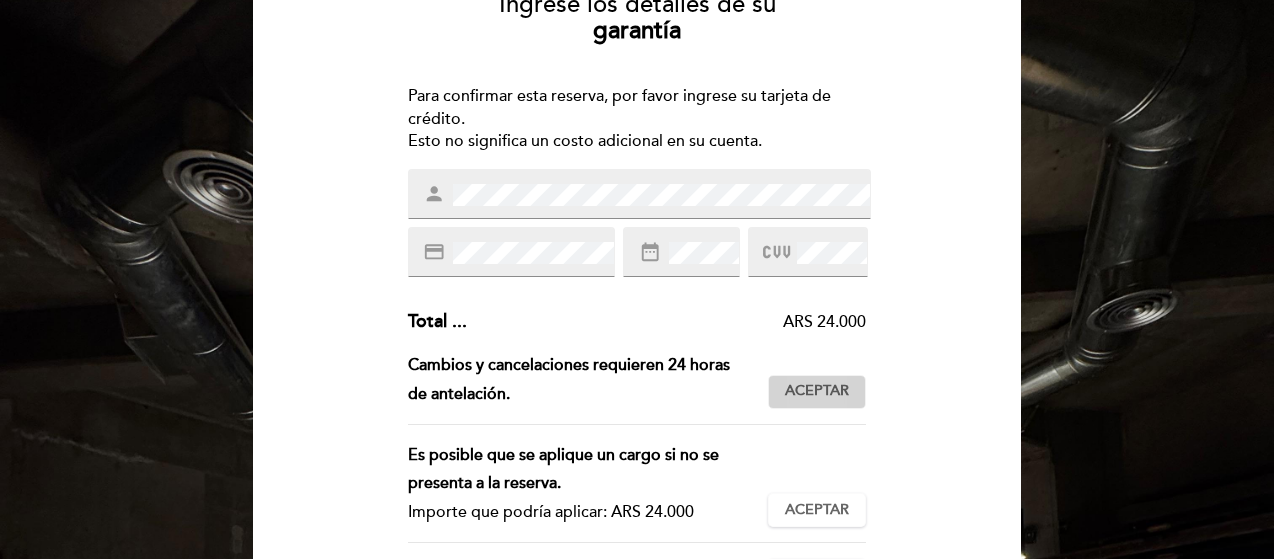 click on "Aceptar" at bounding box center [817, 391] 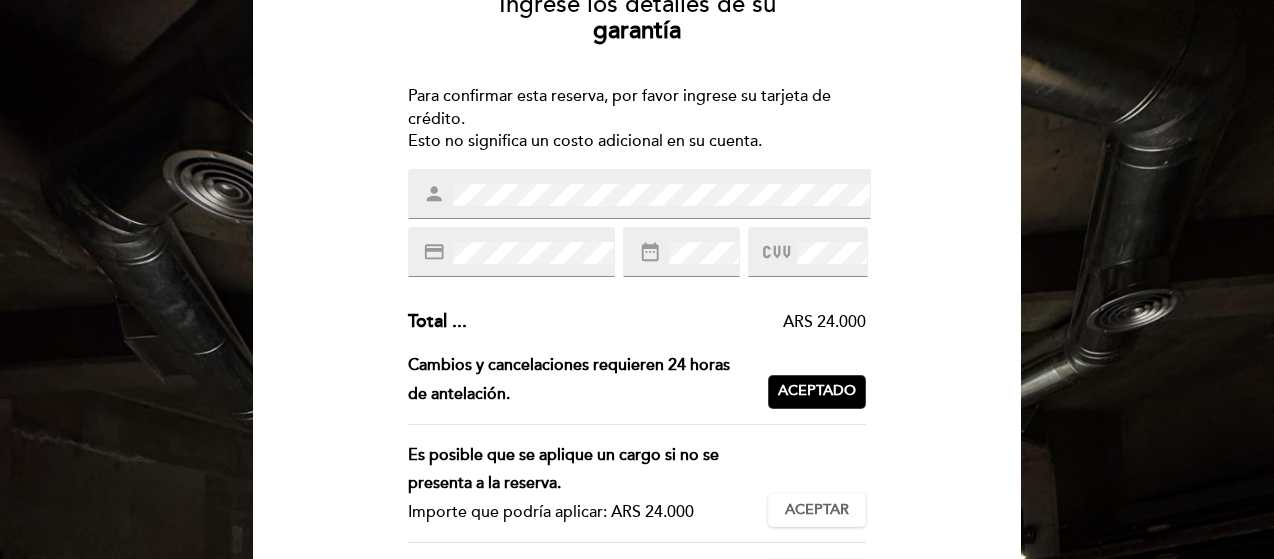 scroll, scrollTop: 300, scrollLeft: 0, axis: vertical 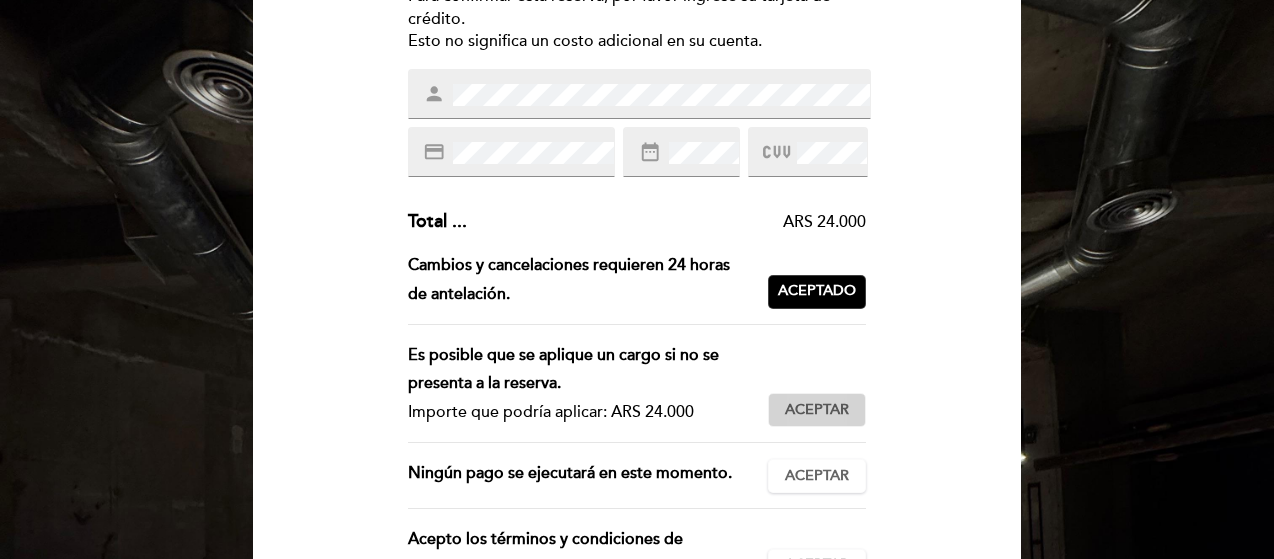 click on "Aceptar" at bounding box center [817, 410] 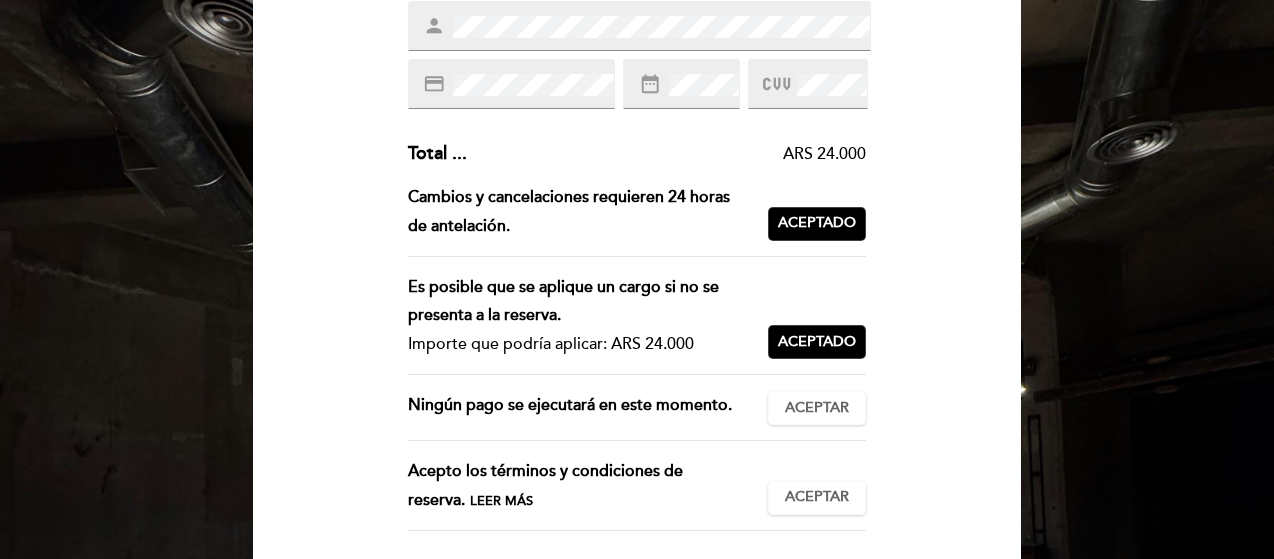 scroll, scrollTop: 400, scrollLeft: 0, axis: vertical 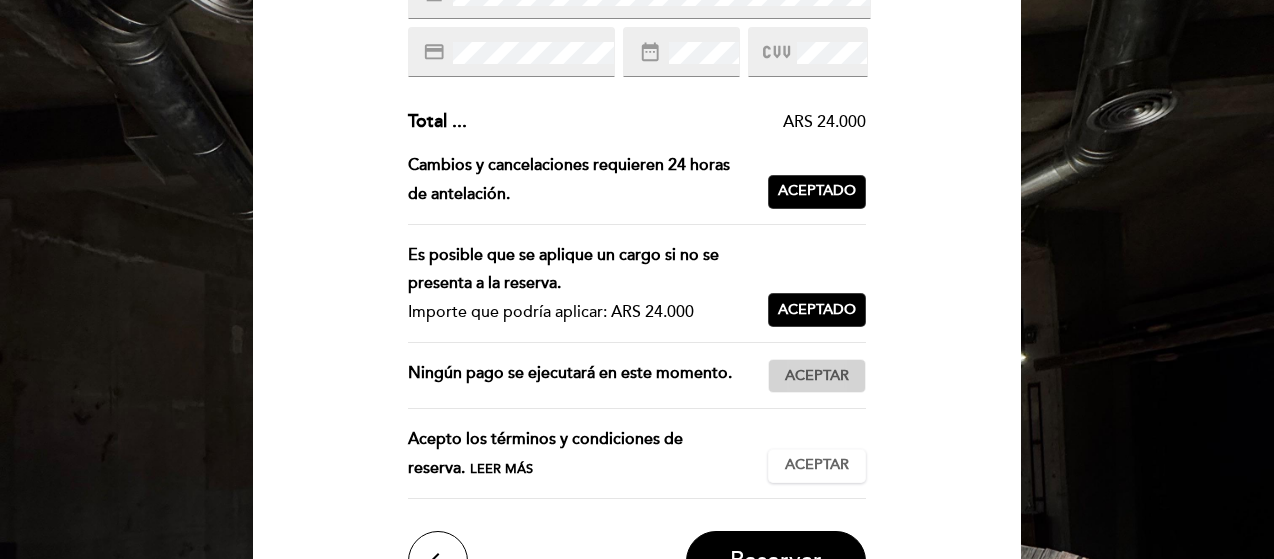 click on "Aceptar" at bounding box center (817, 376) 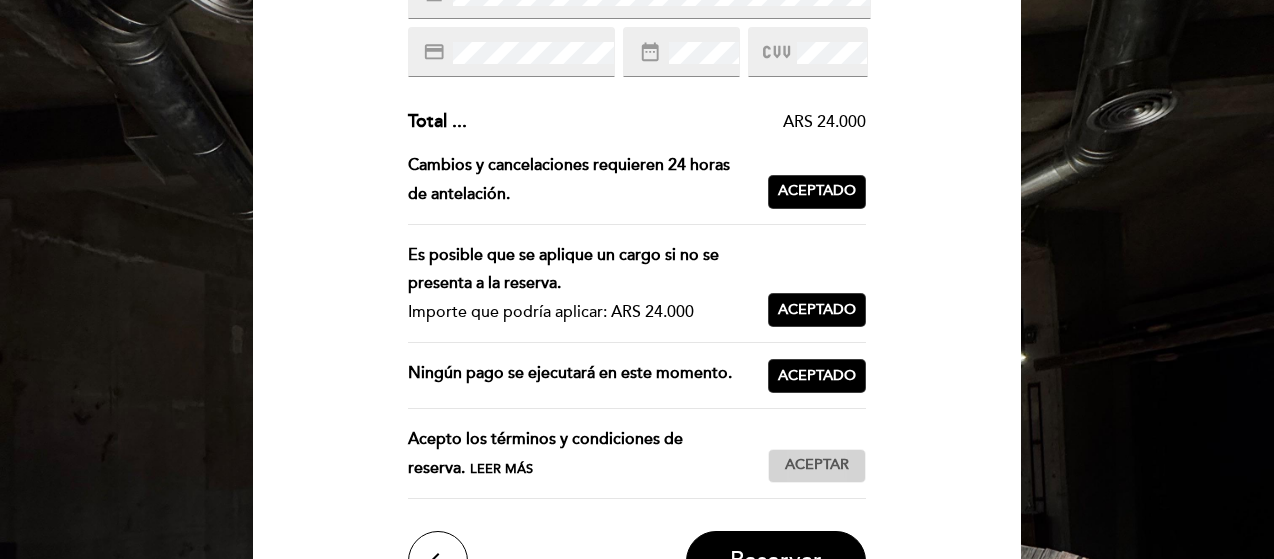 click on "Aceptar" at bounding box center (817, 465) 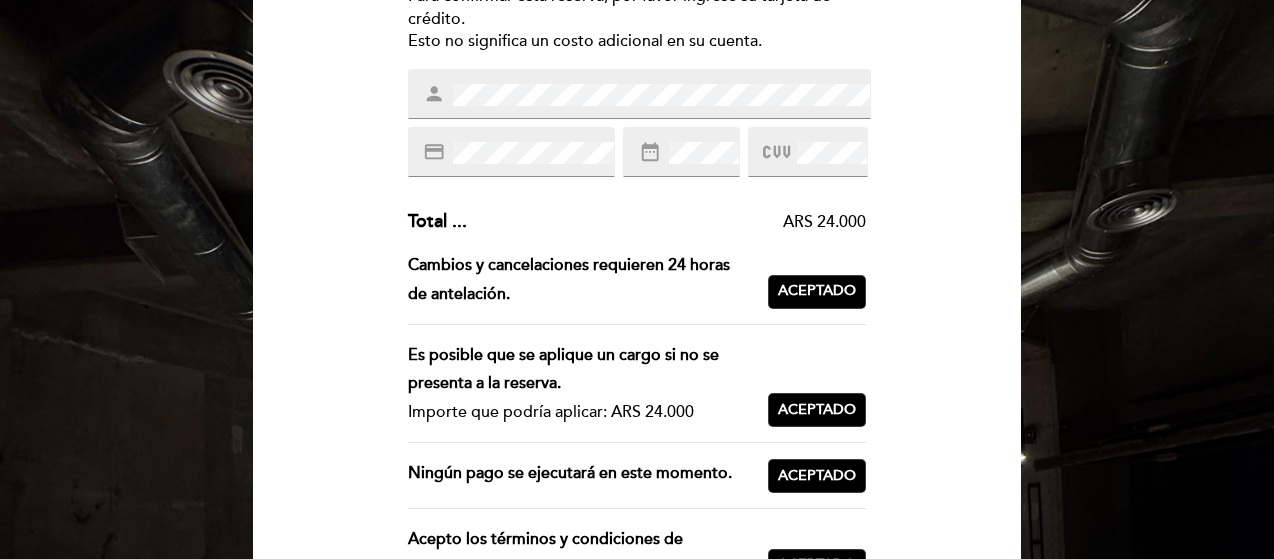 scroll, scrollTop: 200, scrollLeft: 0, axis: vertical 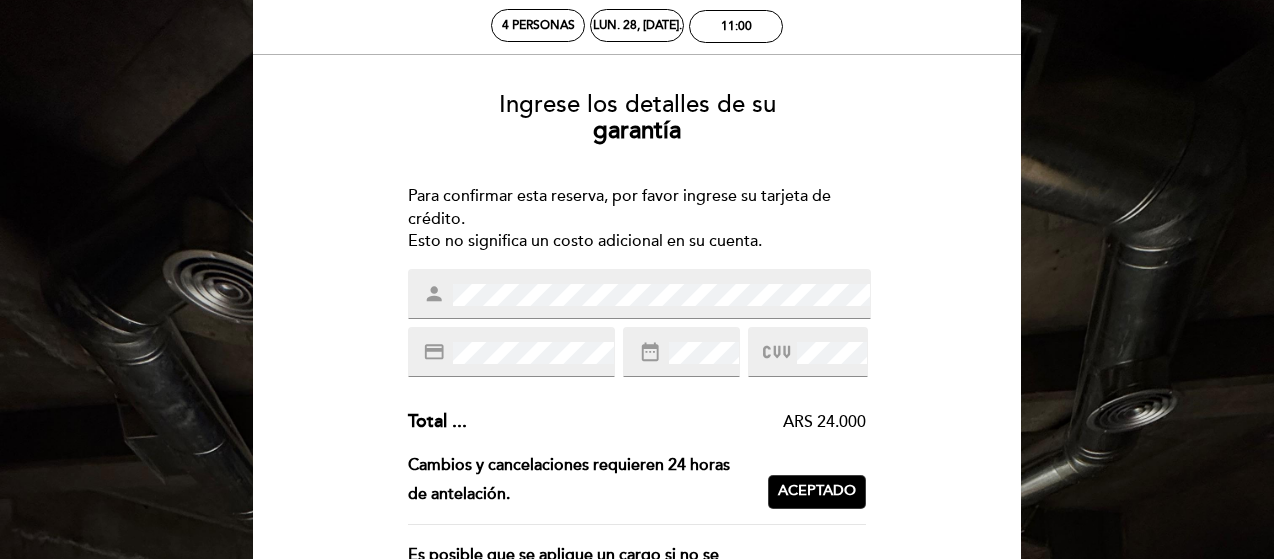 click on "person" at bounding box center [639, 294] 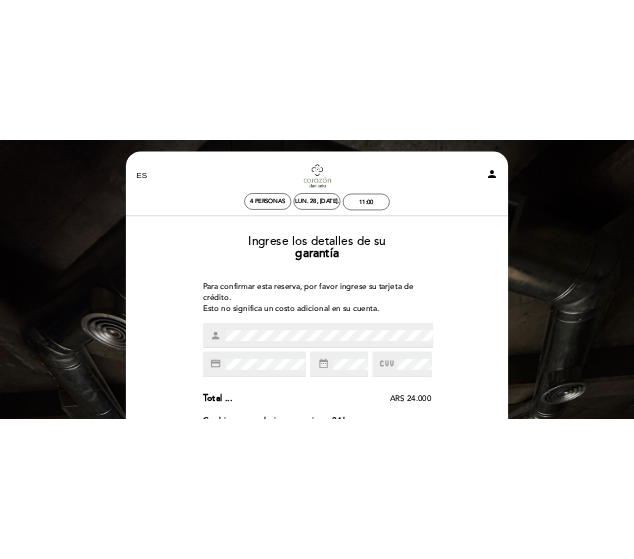 scroll, scrollTop: 0, scrollLeft: 0, axis: both 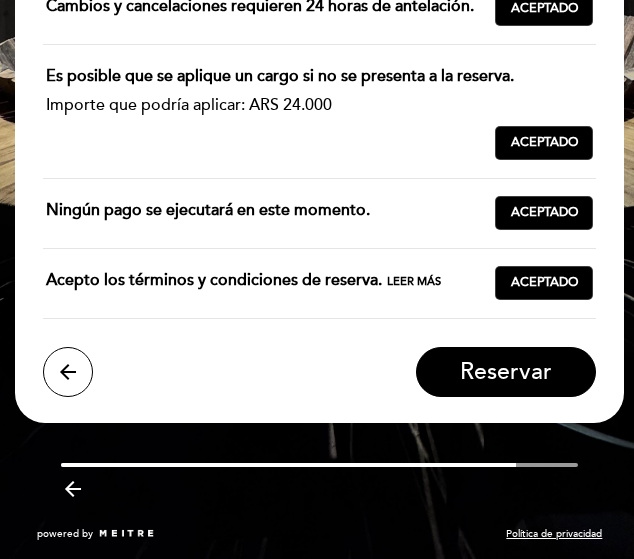 drag, startPoint x: 528, startPoint y: 383, endPoint x: 514, endPoint y: 381, distance: 14.142136 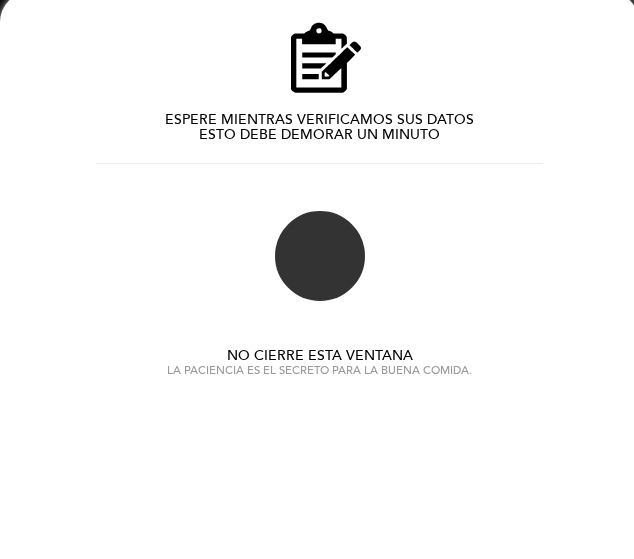scroll, scrollTop: 0, scrollLeft: 0, axis: both 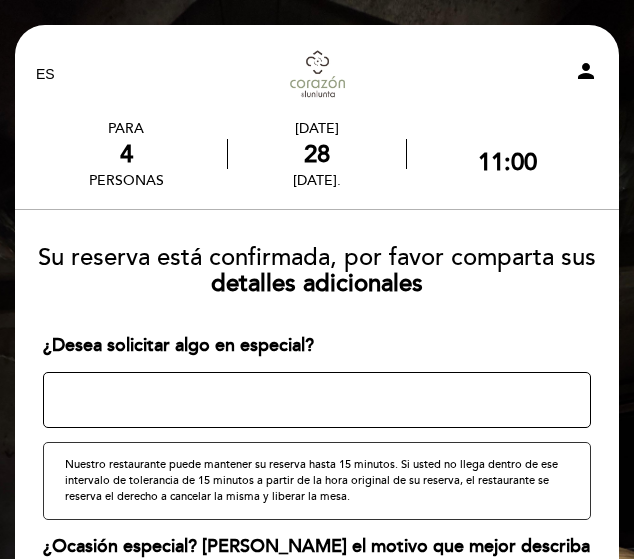 click at bounding box center (317, 400) 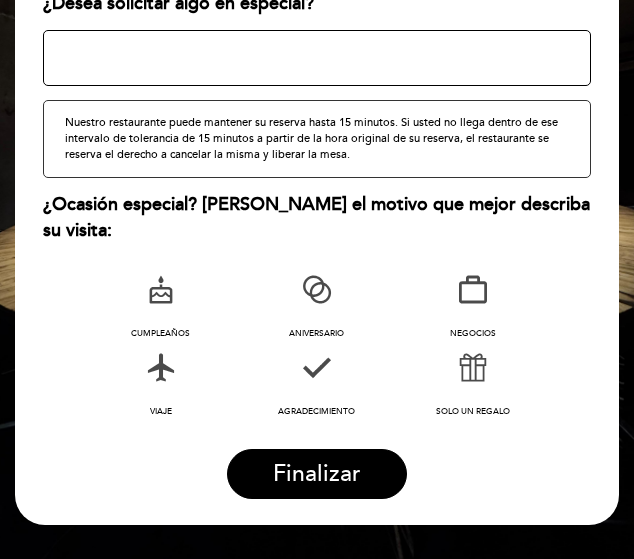 scroll, scrollTop: 354, scrollLeft: 0, axis: vertical 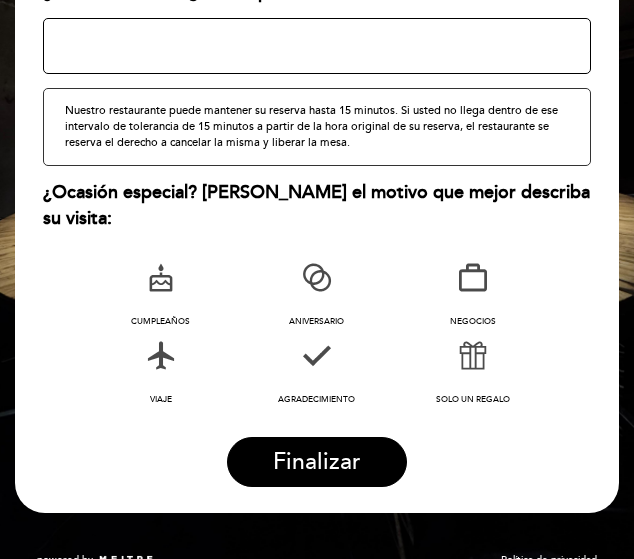 click at bounding box center (161, 358) 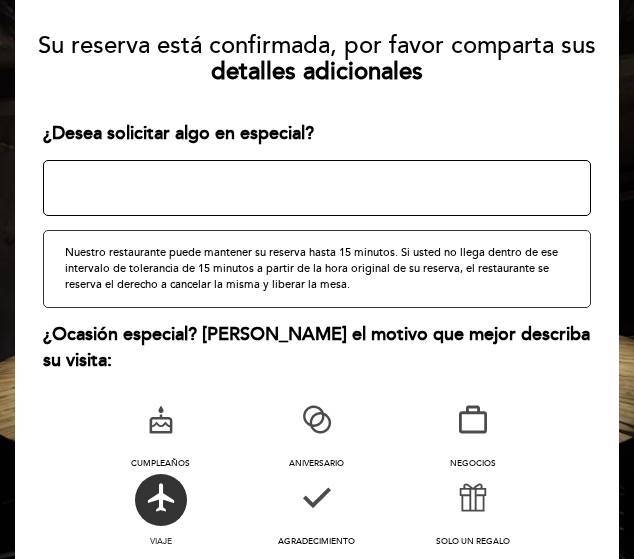 scroll, scrollTop: 254, scrollLeft: 0, axis: vertical 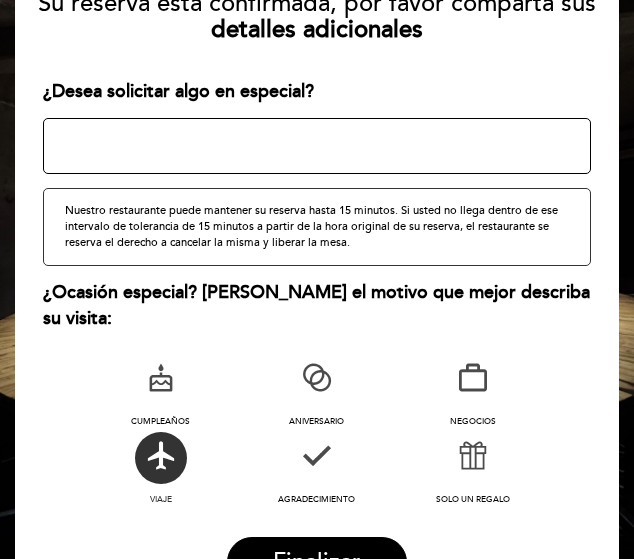 click on "Finalizar" at bounding box center [317, 562] 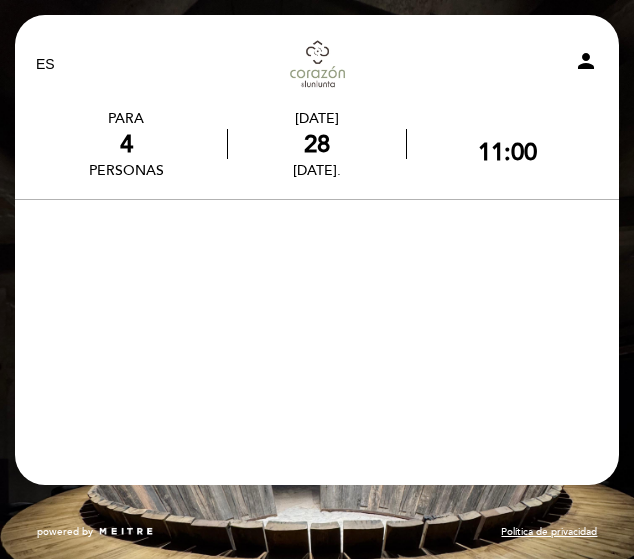 scroll, scrollTop: 10, scrollLeft: 0, axis: vertical 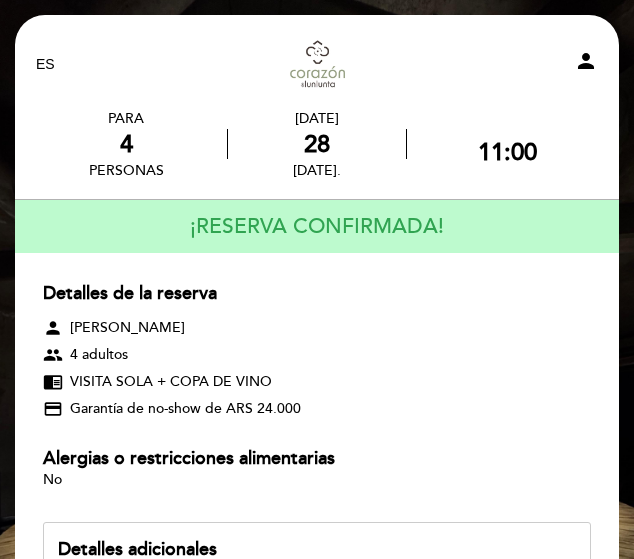 click on "[PERSON_NAME]" at bounding box center [127, 328] 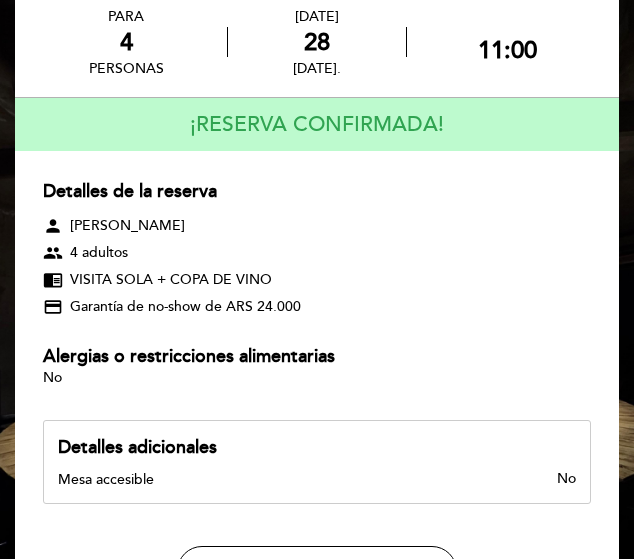 scroll, scrollTop: 208, scrollLeft: 0, axis: vertical 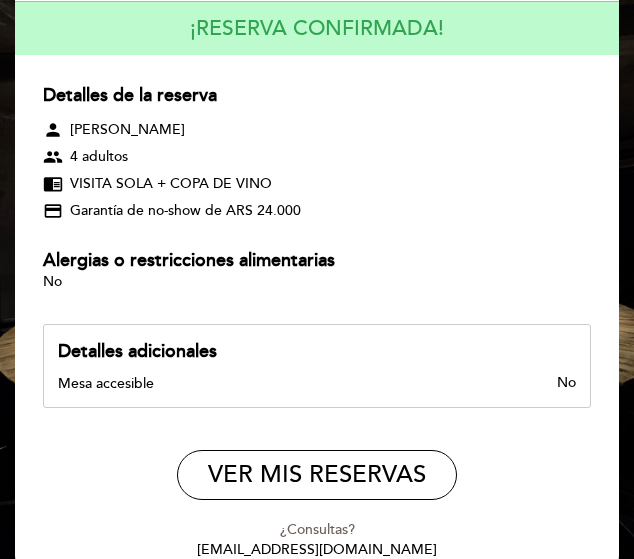 click on "Detalles adicionales" at bounding box center (317, 352) 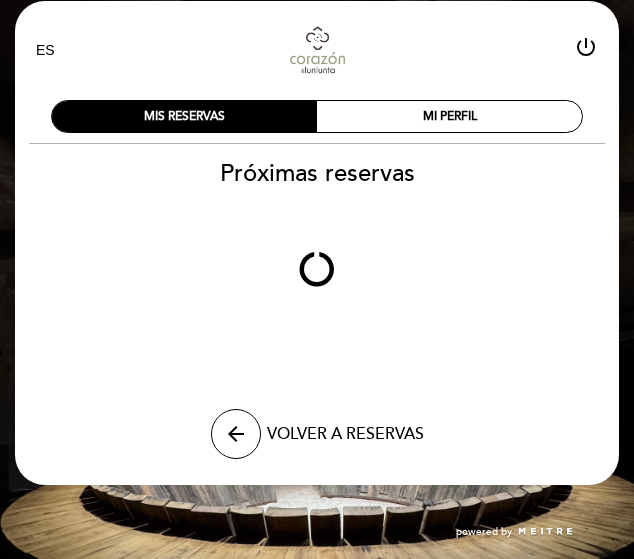 scroll, scrollTop: 0, scrollLeft: 0, axis: both 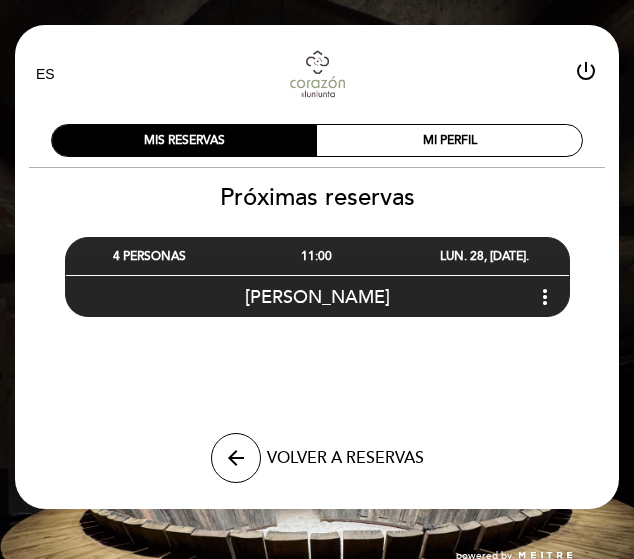 click on "more_vert" at bounding box center [545, 297] 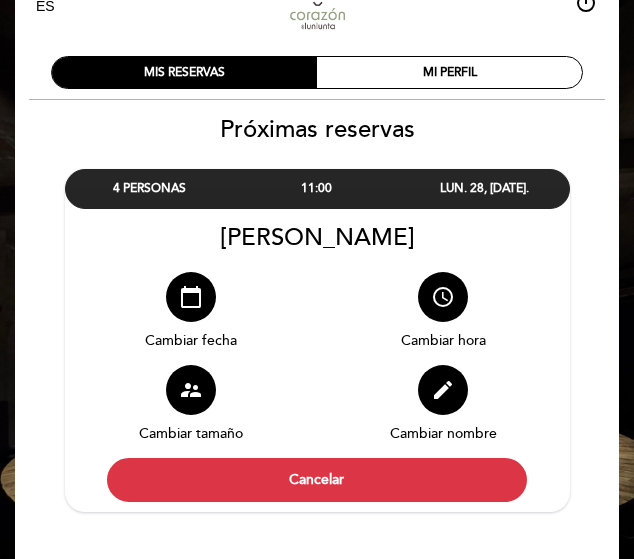 scroll, scrollTop: 100, scrollLeft: 0, axis: vertical 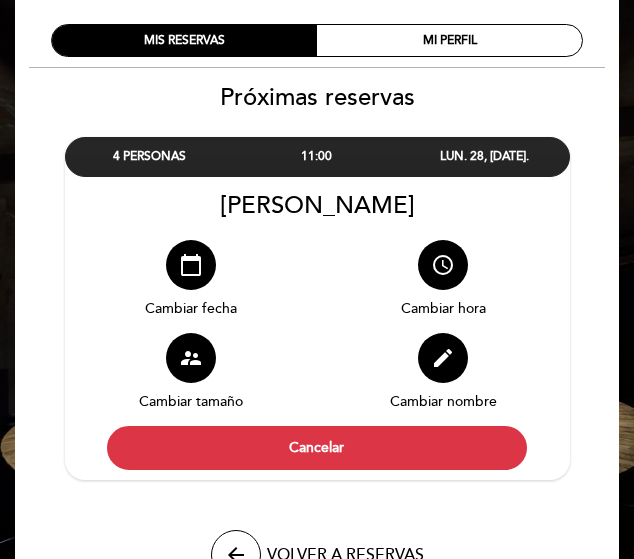 click on "edit" at bounding box center (443, 358) 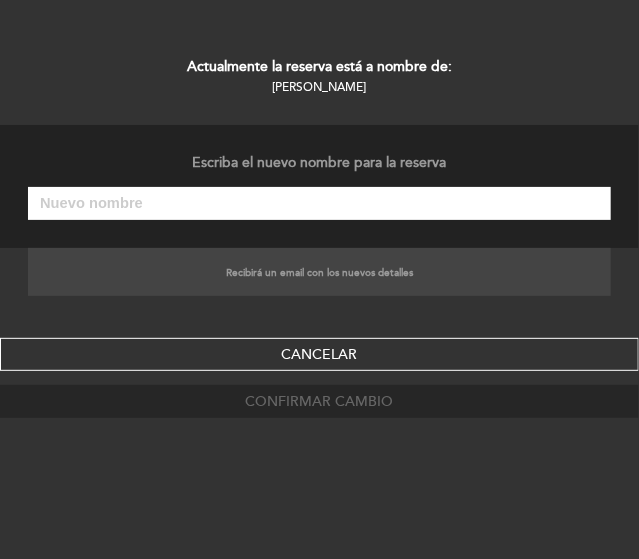 click at bounding box center [319, 203] 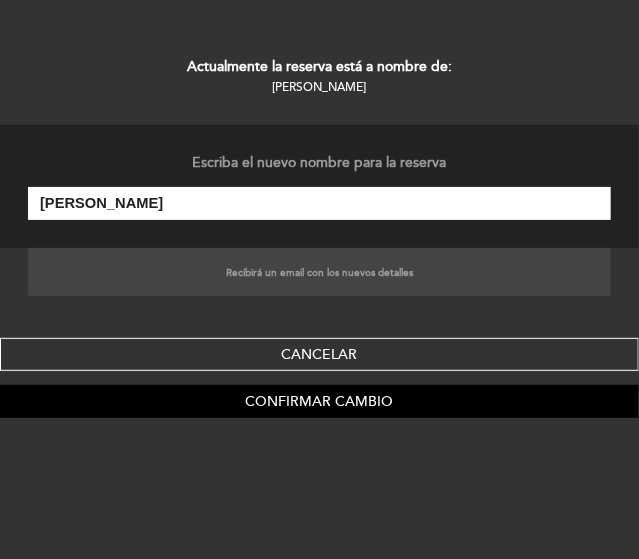 type on "[PERSON_NAME]" 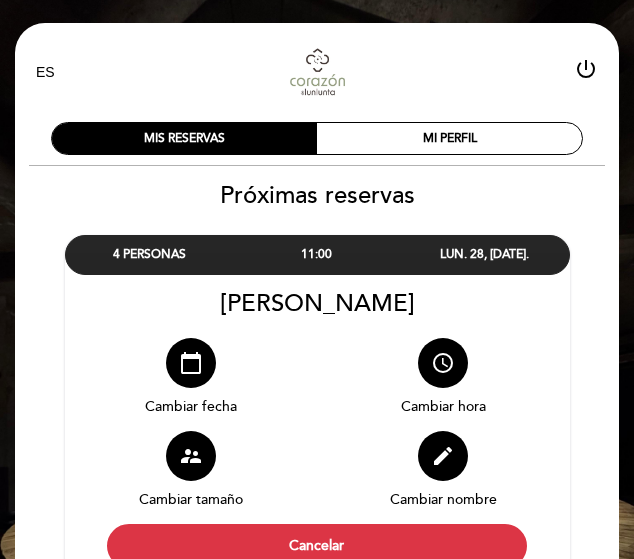 scroll, scrollTop: 0, scrollLeft: 0, axis: both 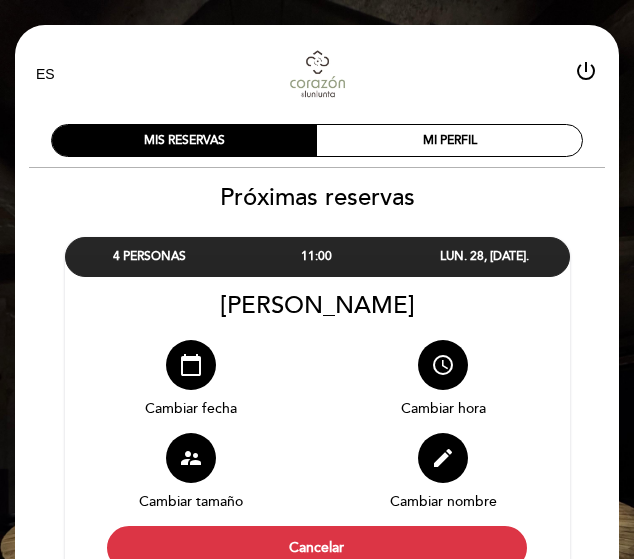 click on "MIS RESERVAS" at bounding box center (184, 140) 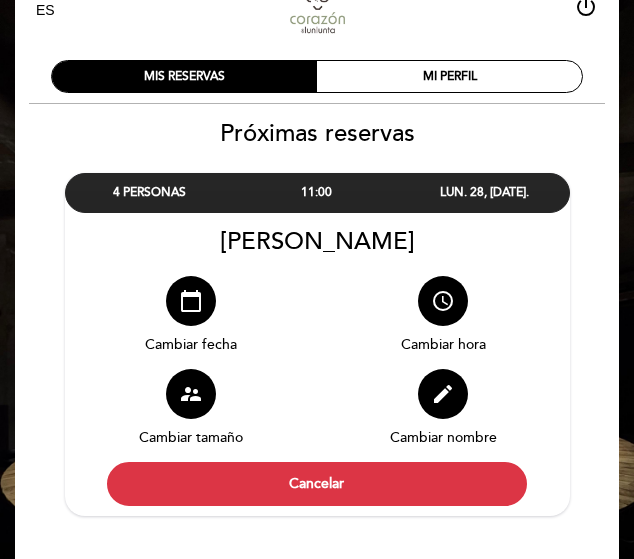 scroll, scrollTop: 220, scrollLeft: 0, axis: vertical 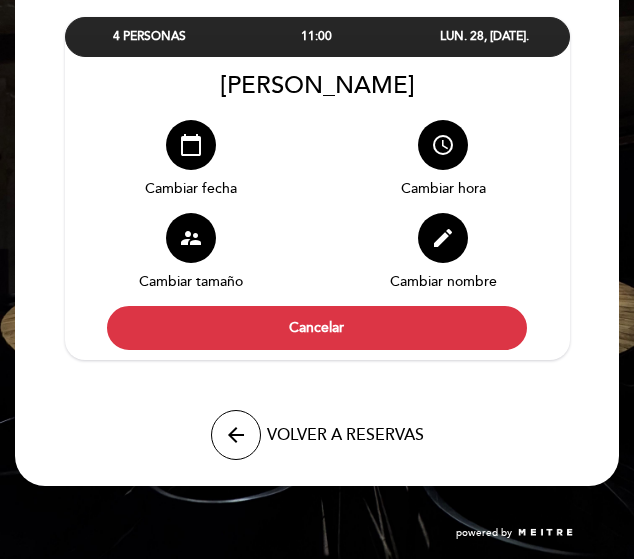 click on "arrow_back
VOLVER A RESERVAS" at bounding box center [317, 435] 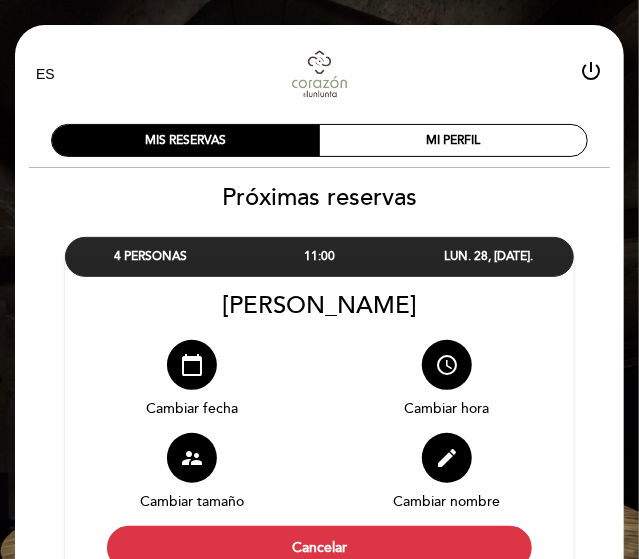 select on "es" 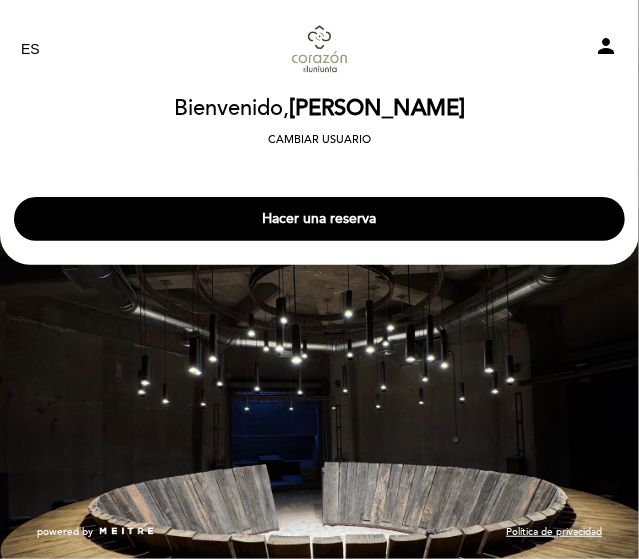 click on "person" at bounding box center (606, 46) 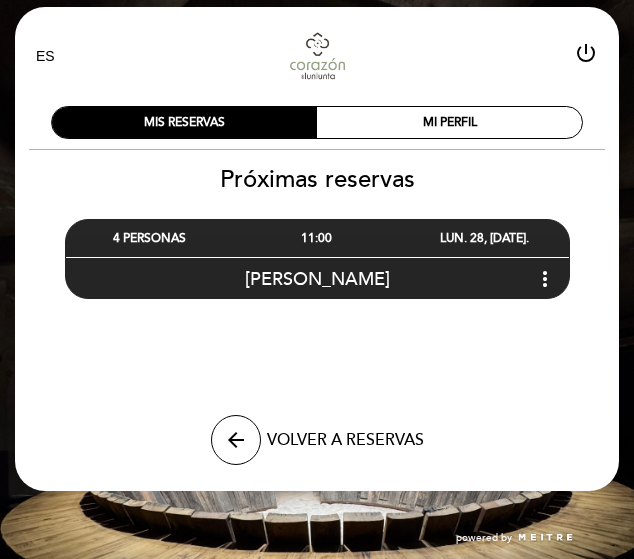 scroll, scrollTop: 24, scrollLeft: 0, axis: vertical 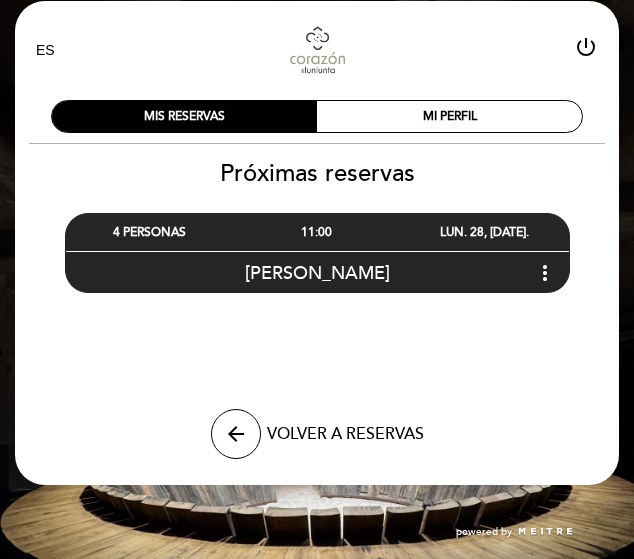 click on "[PERSON_NAME]" at bounding box center [317, 273] 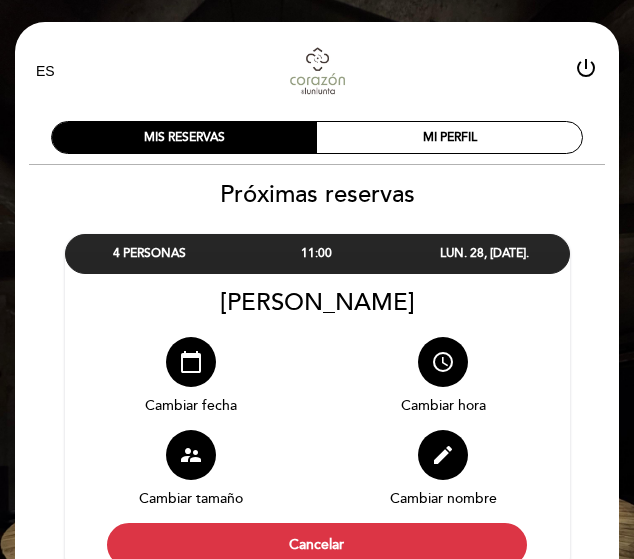 scroll, scrollTop: 0, scrollLeft: 0, axis: both 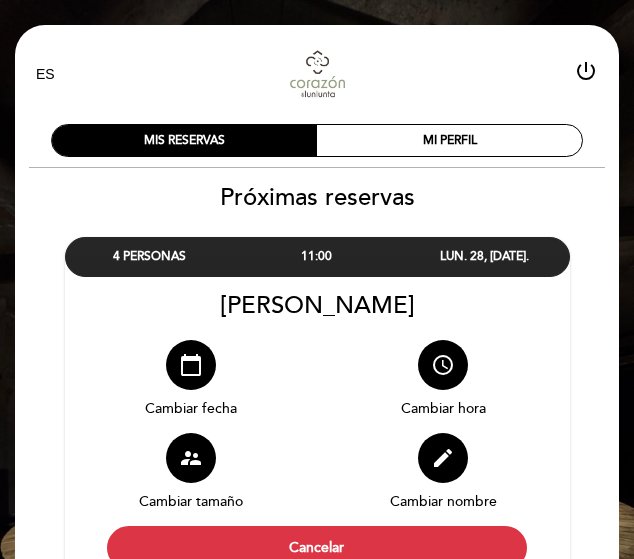 click on "EN
ES
PT
[PERSON_NAME]
power_settings_new
MIS RESERVAS
MI PERFIL
Próximas reservas
[PERSON_NAME] calendar_today access_time" at bounding box center [317, 390] 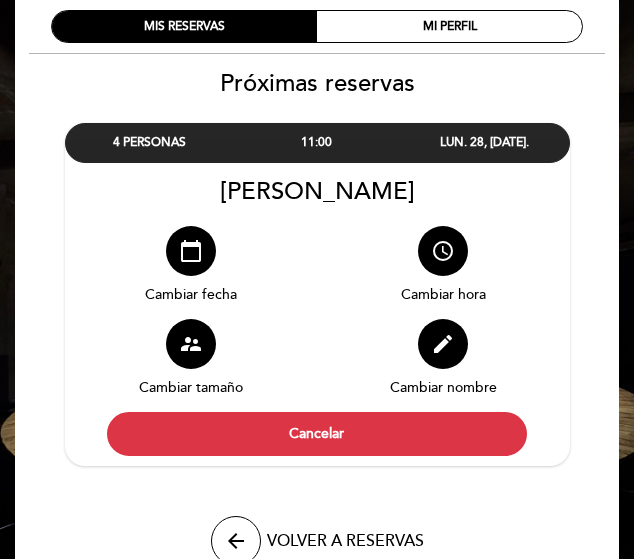 scroll, scrollTop: 220, scrollLeft: 0, axis: vertical 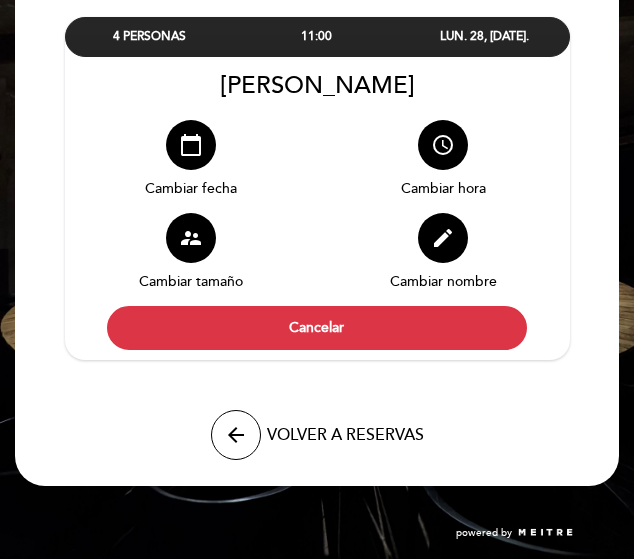 click on "arrow_back" at bounding box center [236, 435] 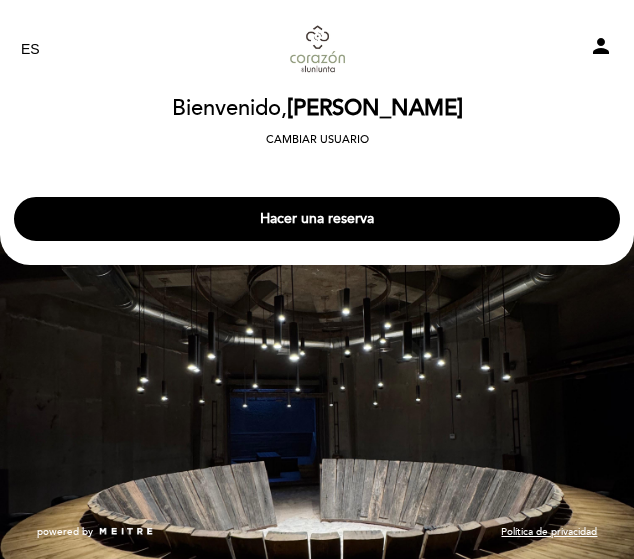 scroll, scrollTop: 0, scrollLeft: 0, axis: both 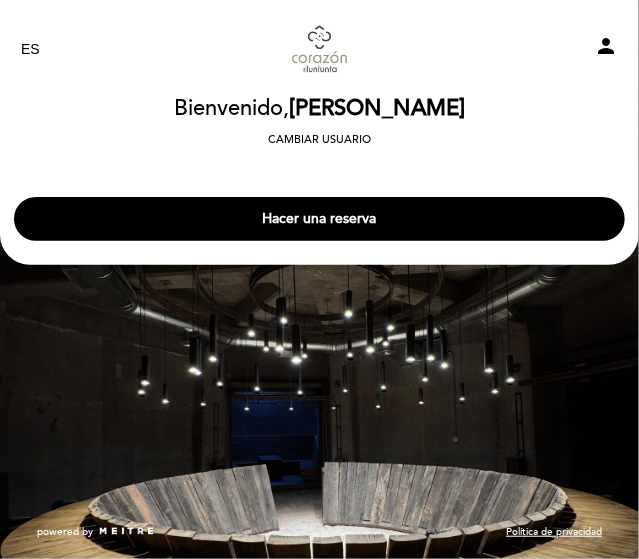 click on "person" at bounding box center (606, 46) 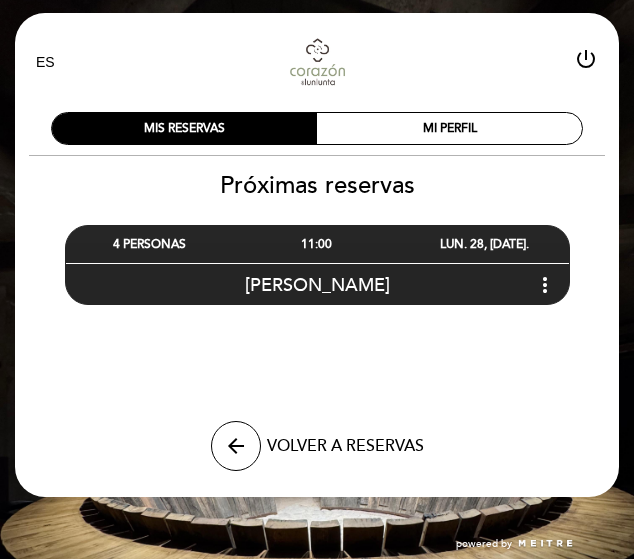 scroll, scrollTop: 24, scrollLeft: 0, axis: vertical 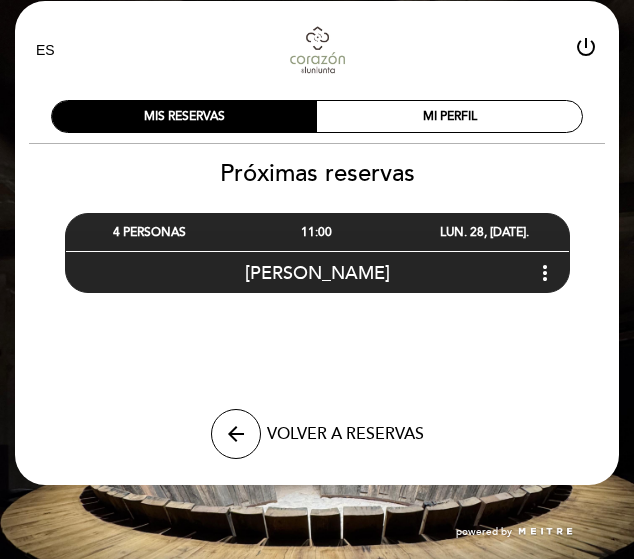 click on "arrow_back" at bounding box center [236, 434] 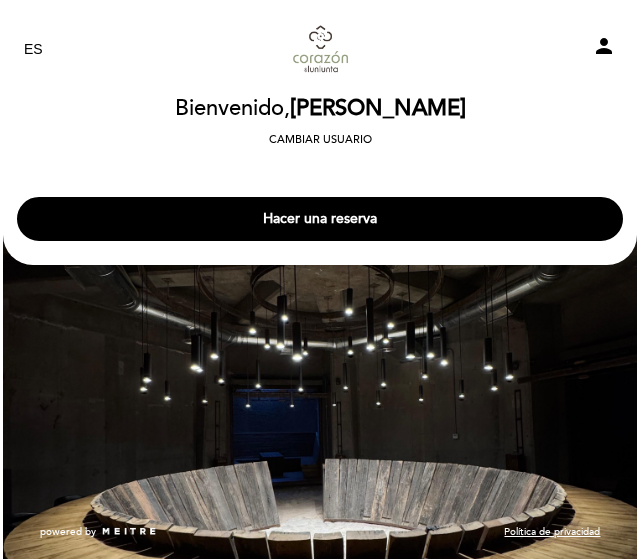 scroll, scrollTop: 0, scrollLeft: 0, axis: both 